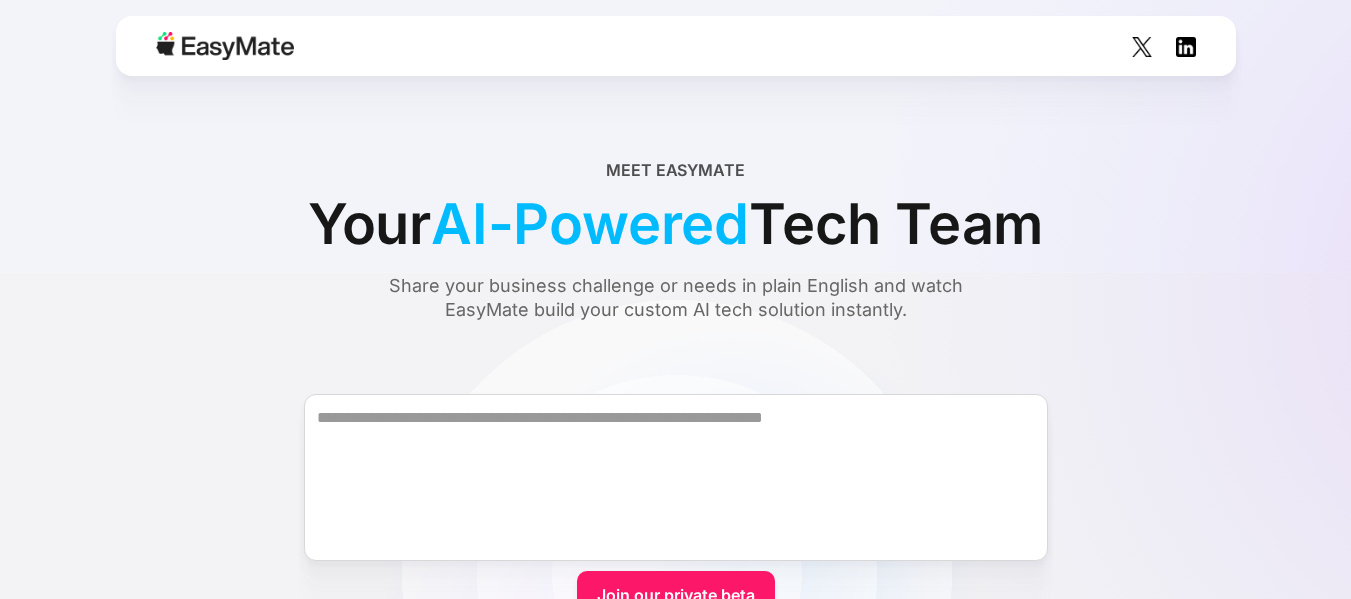 scroll, scrollTop: 0, scrollLeft: 0, axis: both 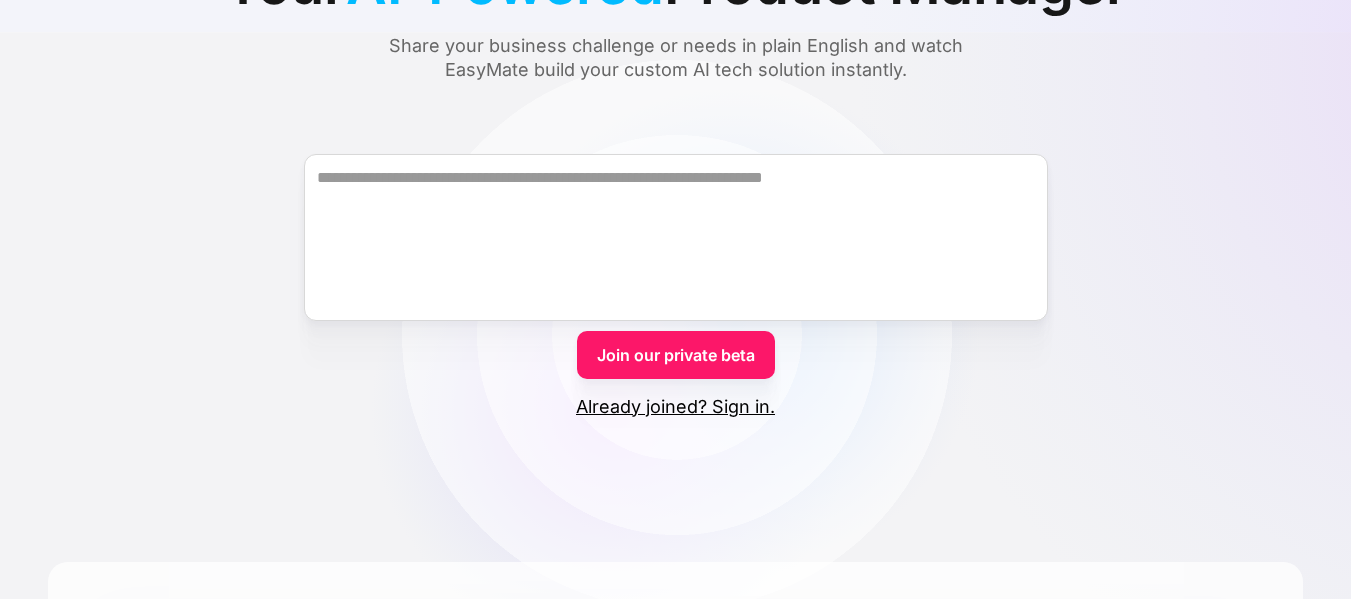 click on "Already joined? Sign in." at bounding box center [675, 407] 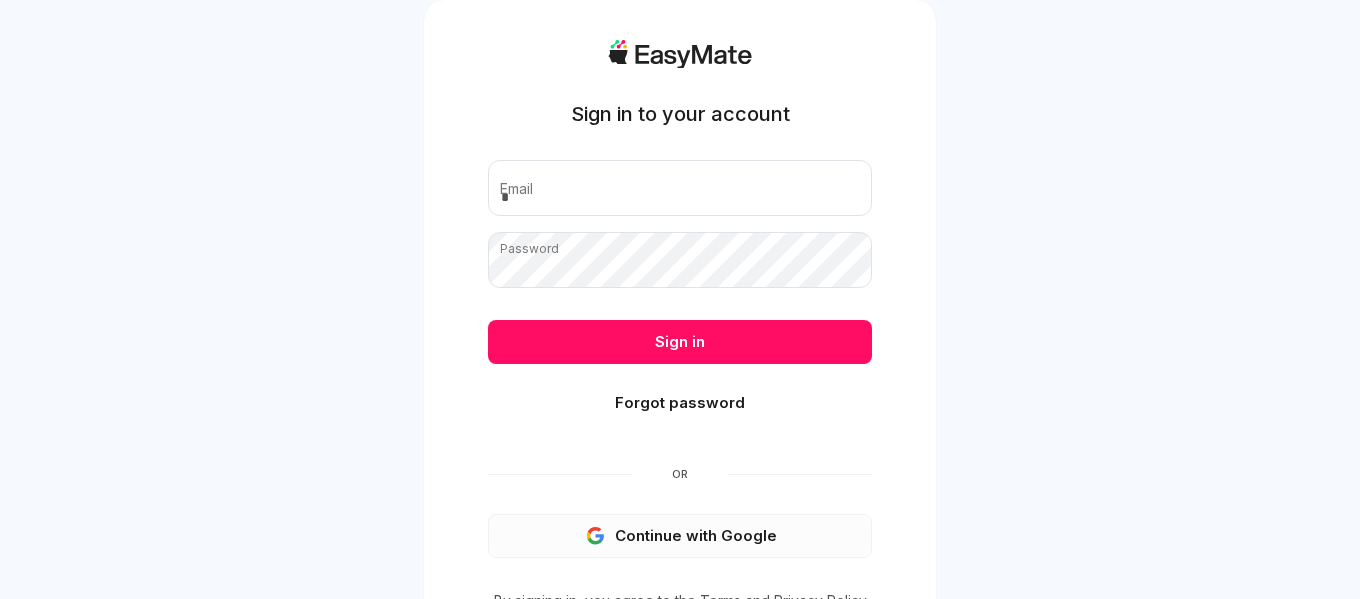 scroll, scrollTop: 0, scrollLeft: 0, axis: both 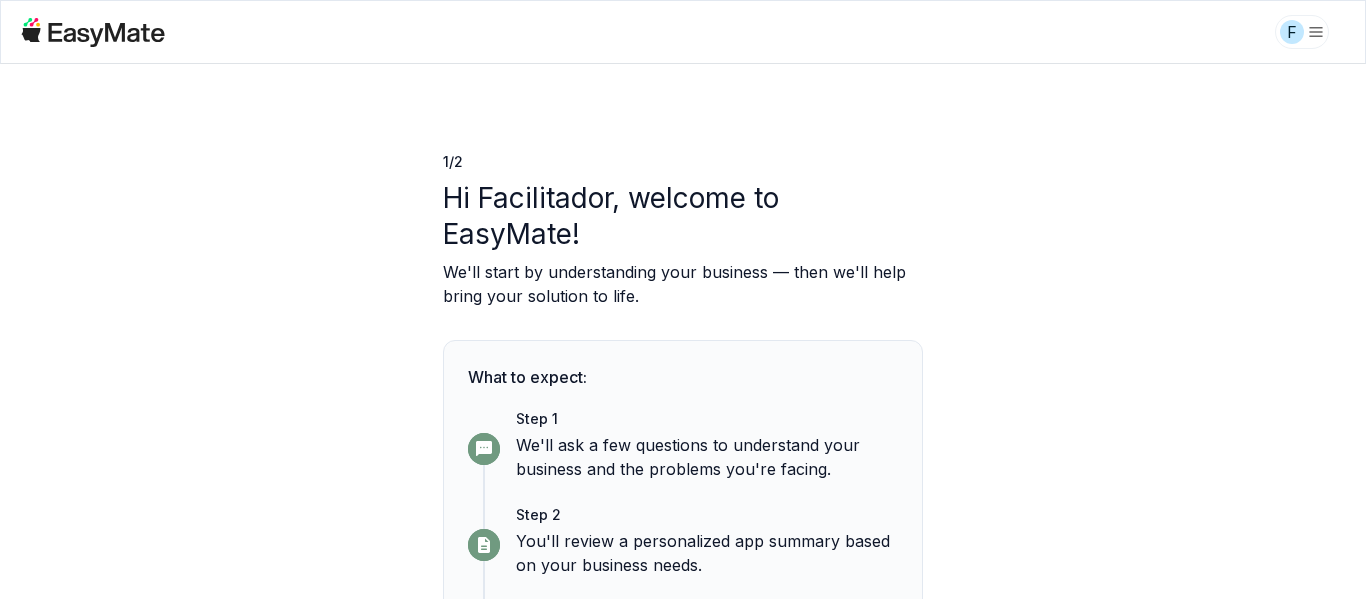 click on "1 / 2 Hi Facilitador, welcome to EasyMate! We'll start by understanding your business — then we'll help  bring your solution to life. What to expect: Step 1 We'll ask a few questions to understand your business and the problems you're facing. Step 2 You'll review a personalized app summary based on your business needs. Step 3 We'll start building your app — no code required. Continue" at bounding box center [683, 331] 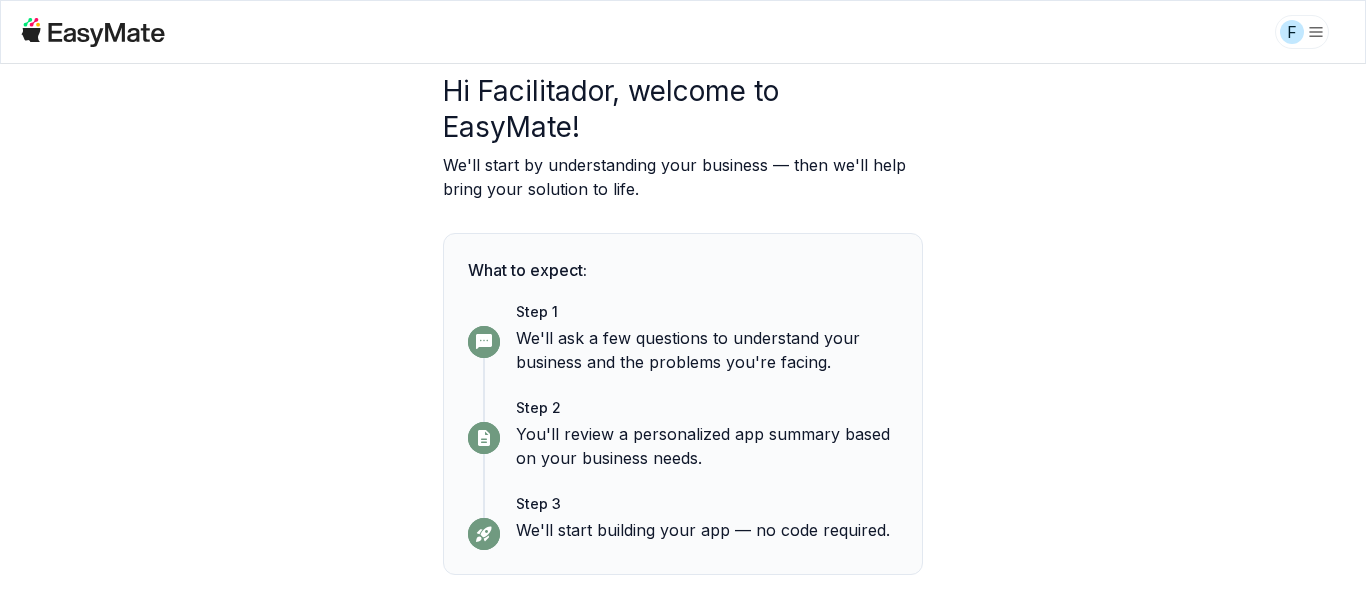 scroll, scrollTop: 167, scrollLeft: 0, axis: vertical 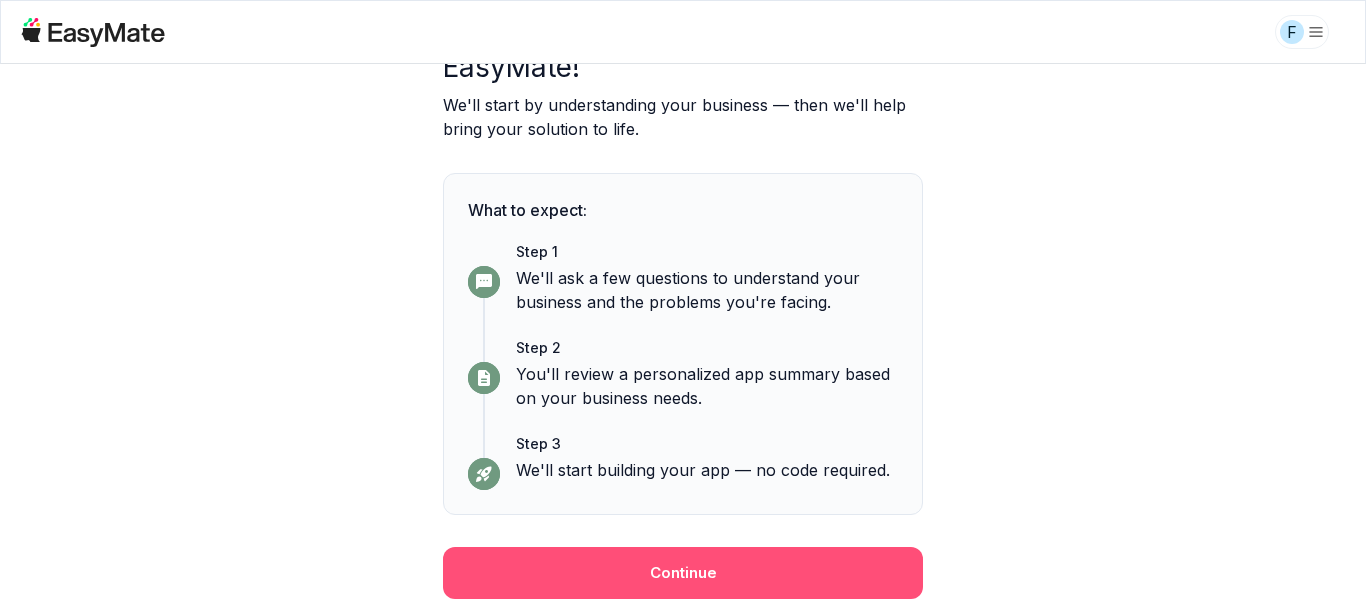 click on "Continue" at bounding box center (683, 573) 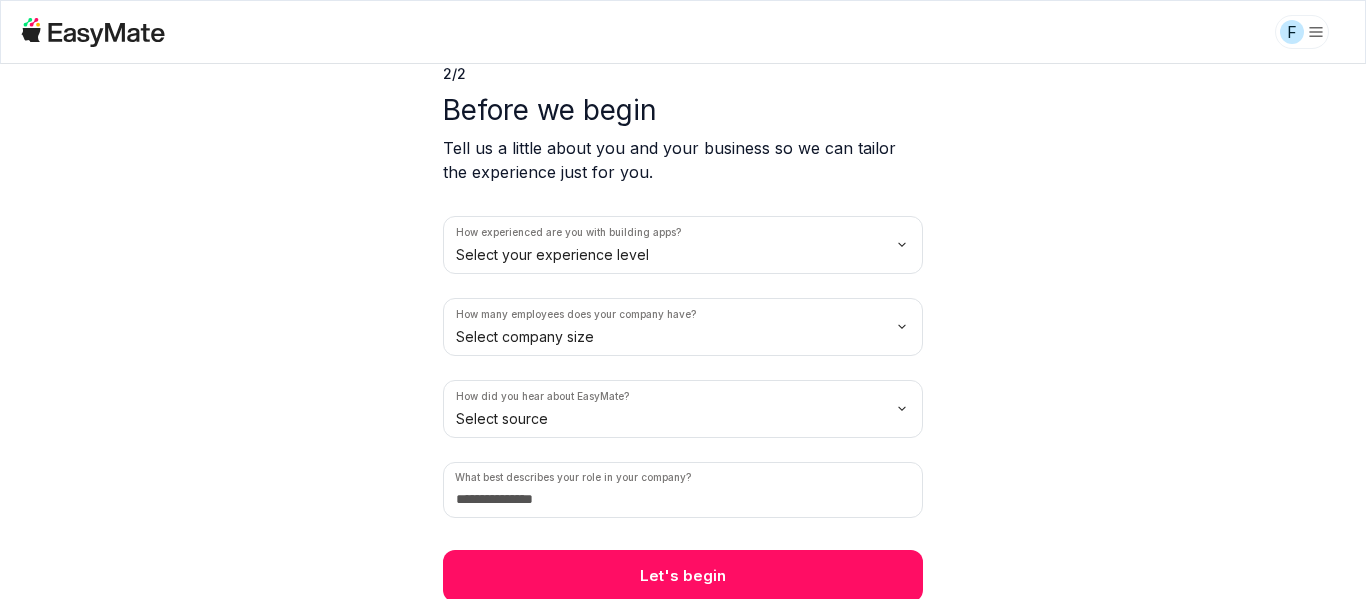 scroll, scrollTop: 91, scrollLeft: 0, axis: vertical 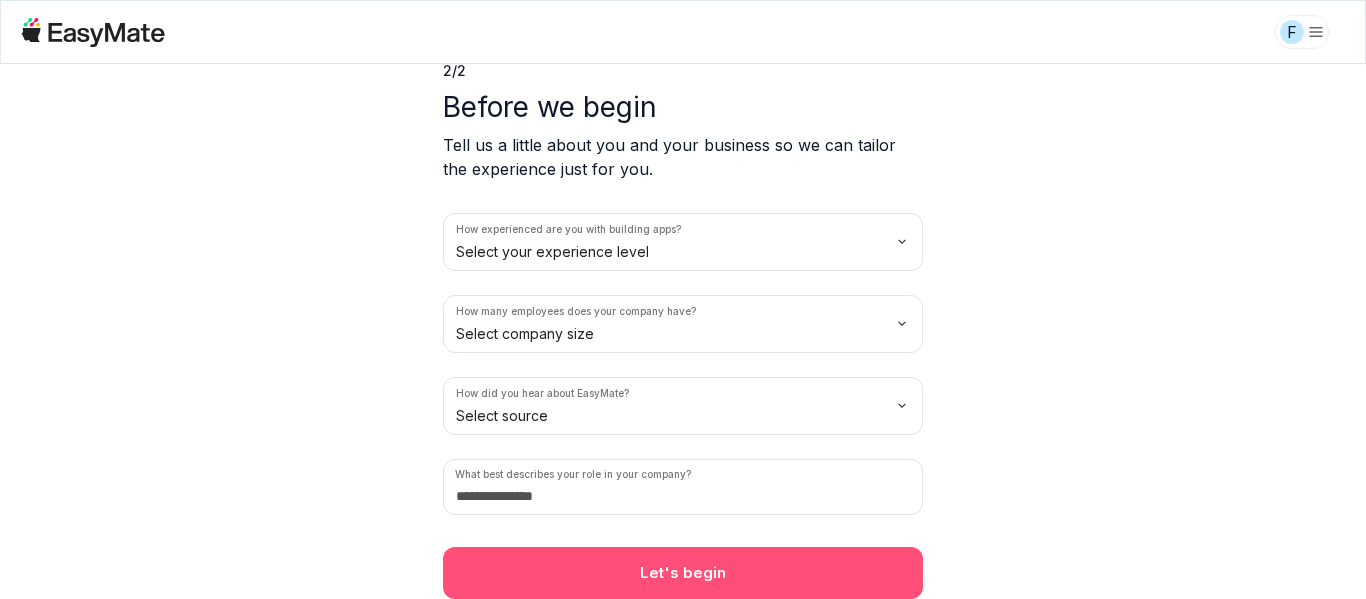 click on "Let's begin" at bounding box center [683, 573] 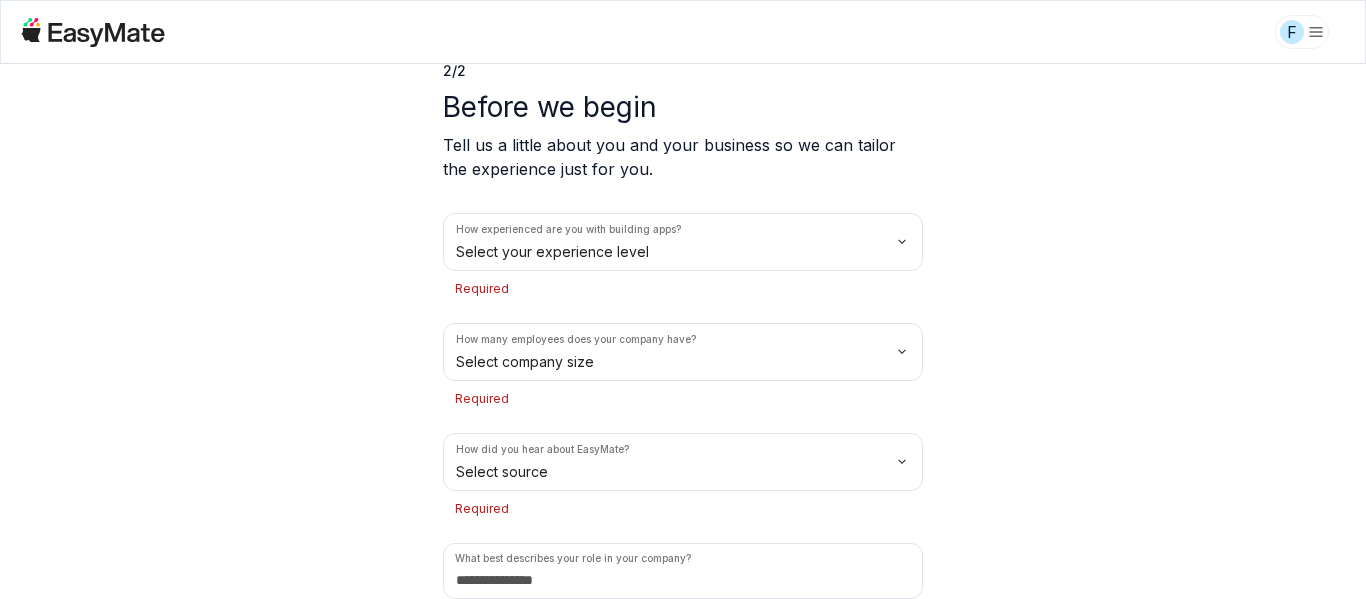 click on "F 2 / 2 Before we begin Tell us a little about you and your business so we can tailor the experience just for you. How experienced are you with building apps? Select your experience level Required How many employees does your company have? Select company size Required How did you hear about EasyMate? Select source Required What best describes your role in your company? Please describe your role Let's begin" at bounding box center (683, 299) 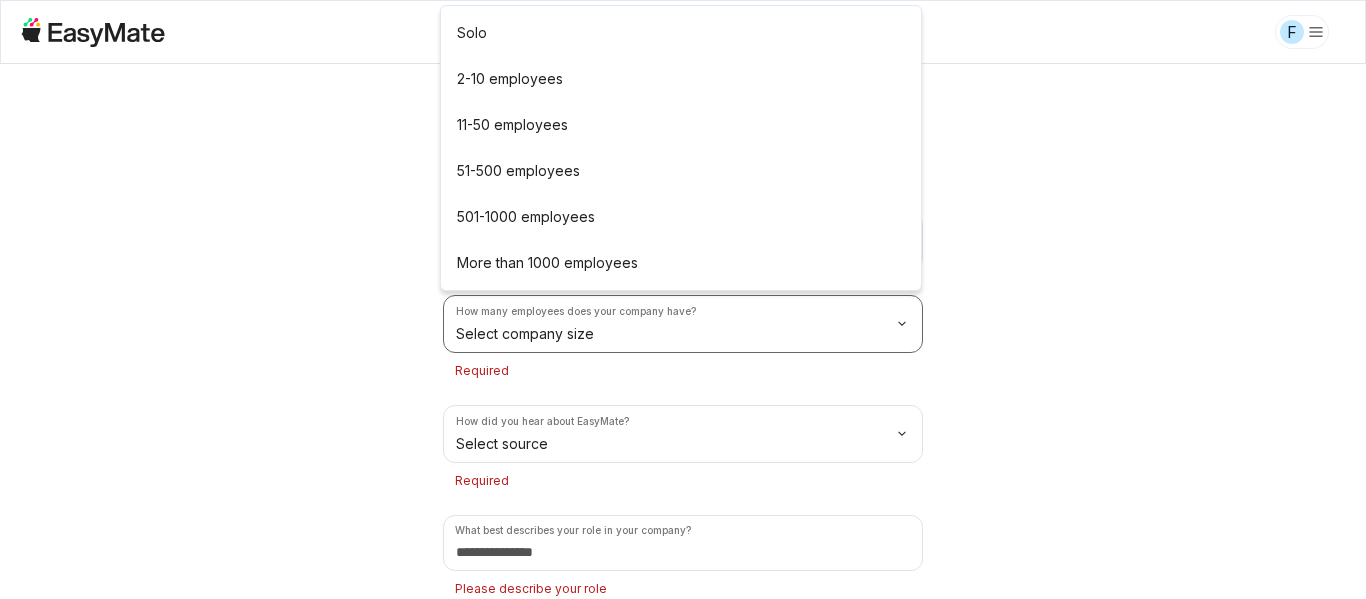 click on "F 2 / 2 Before we begin Tell us a little about you and your business so we can tailor the experience just for you. How experienced are you with building apps? Some experience How many employees does your company have? Select company size Required How did you hear about EasyMate? Select source Required What best describes your role in your company? Please describe your role Let's begin
Solo 2-10 employees 11-50 employees 51-500 employees 501-1000 employees More than 1000 employees" at bounding box center [683, 299] 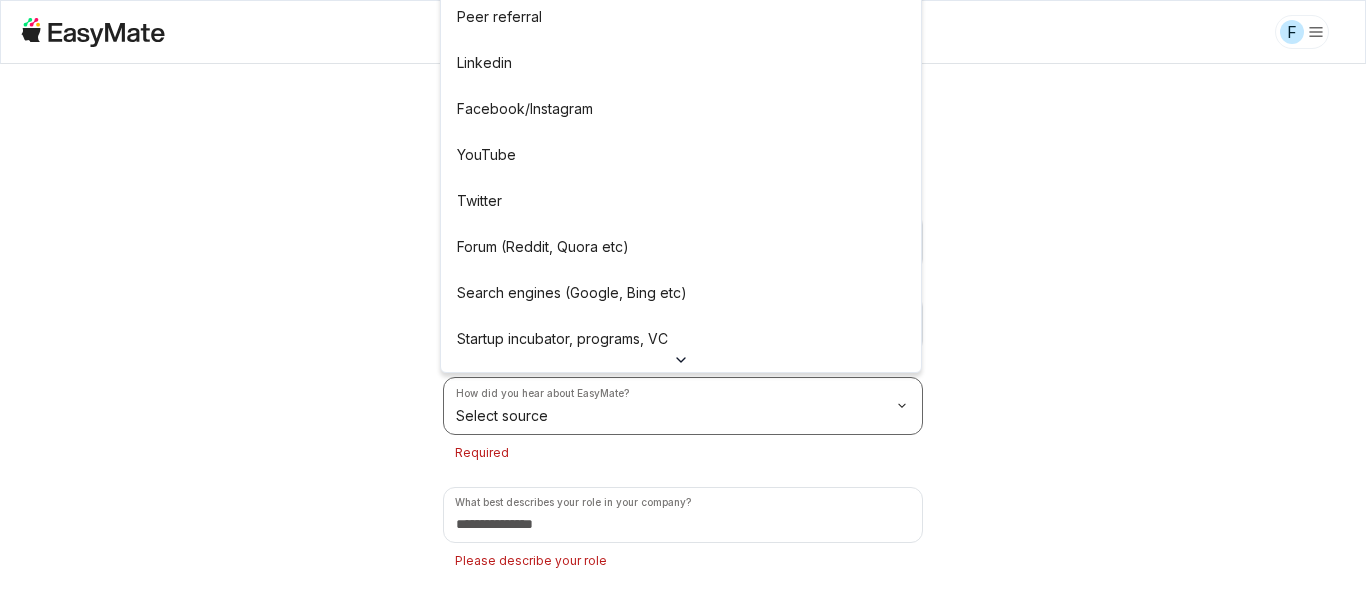click on "F 2 / 2 Before we begin Tell us a little about you and your business so we can tailor the experience just for you. How experienced are you with building apps? Some experience How many employees does your company have? 2-10 employees How did you hear about EasyMate? Select source Required What best describes your role in your company? Please describe your role Let's begin
Peer referral Linkedin Facebook/Instagram YouTube Twitter Forum (Reddit, Quora etc) Search engines (Google, Bing etc) Startup incubator, programs, VC Podcast Press or news outlet Other" at bounding box center (683, 299) 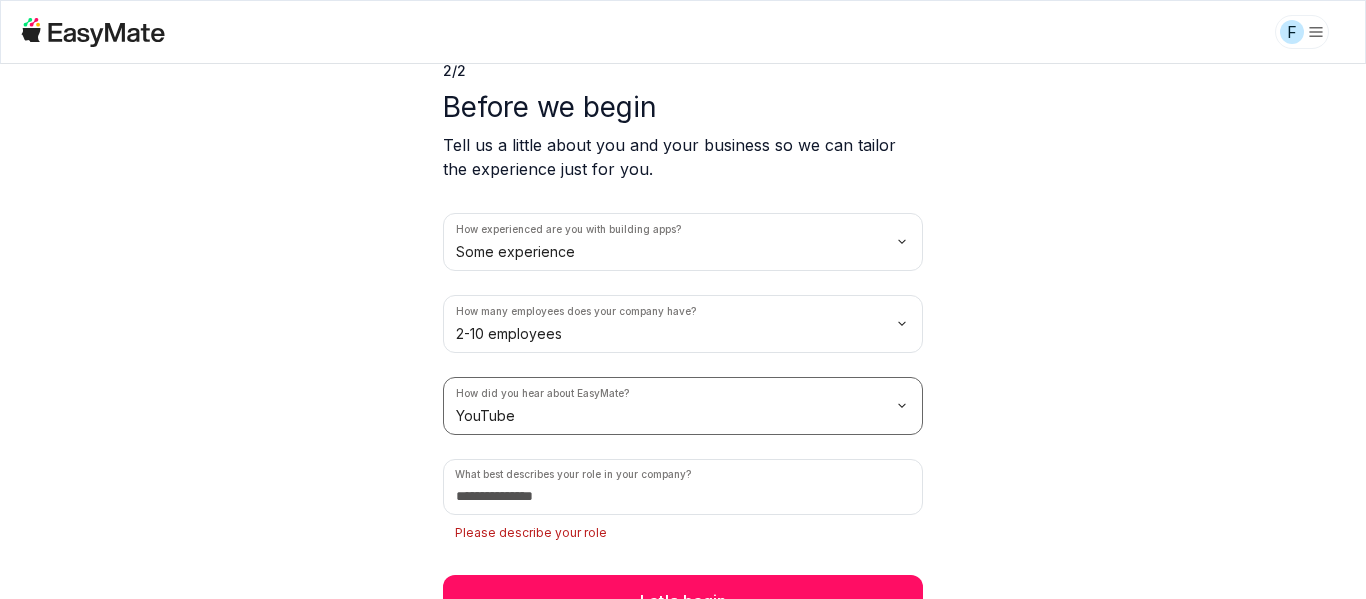 type 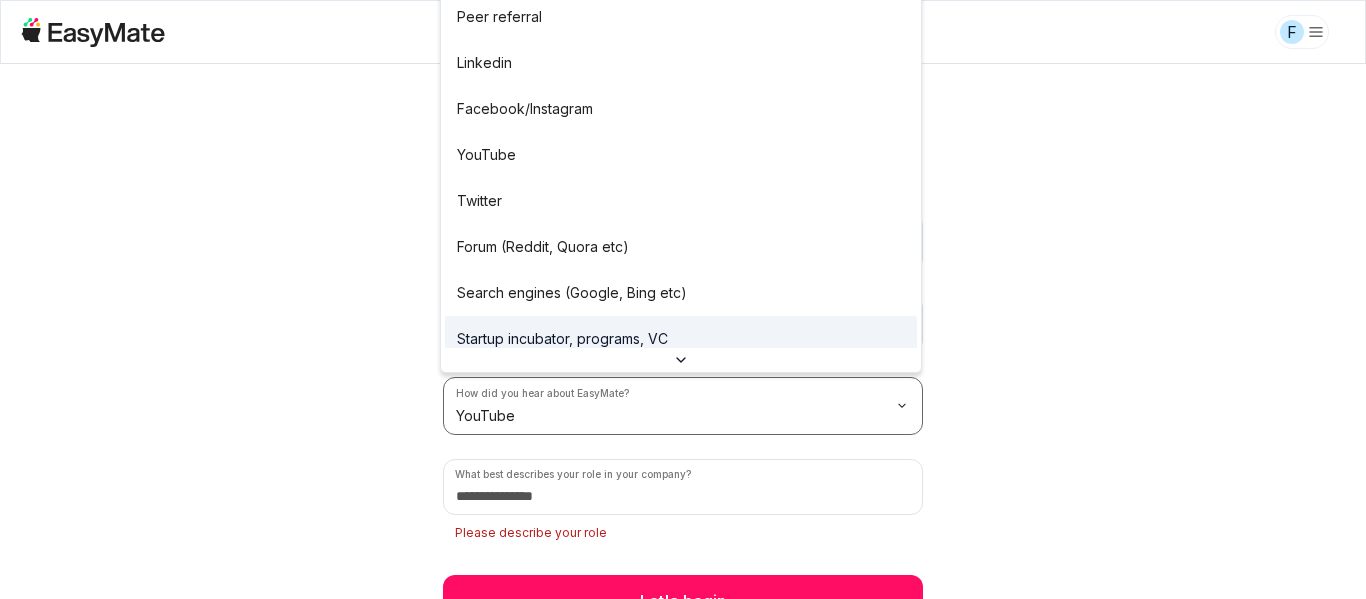 scroll, scrollTop: 38, scrollLeft: 0, axis: vertical 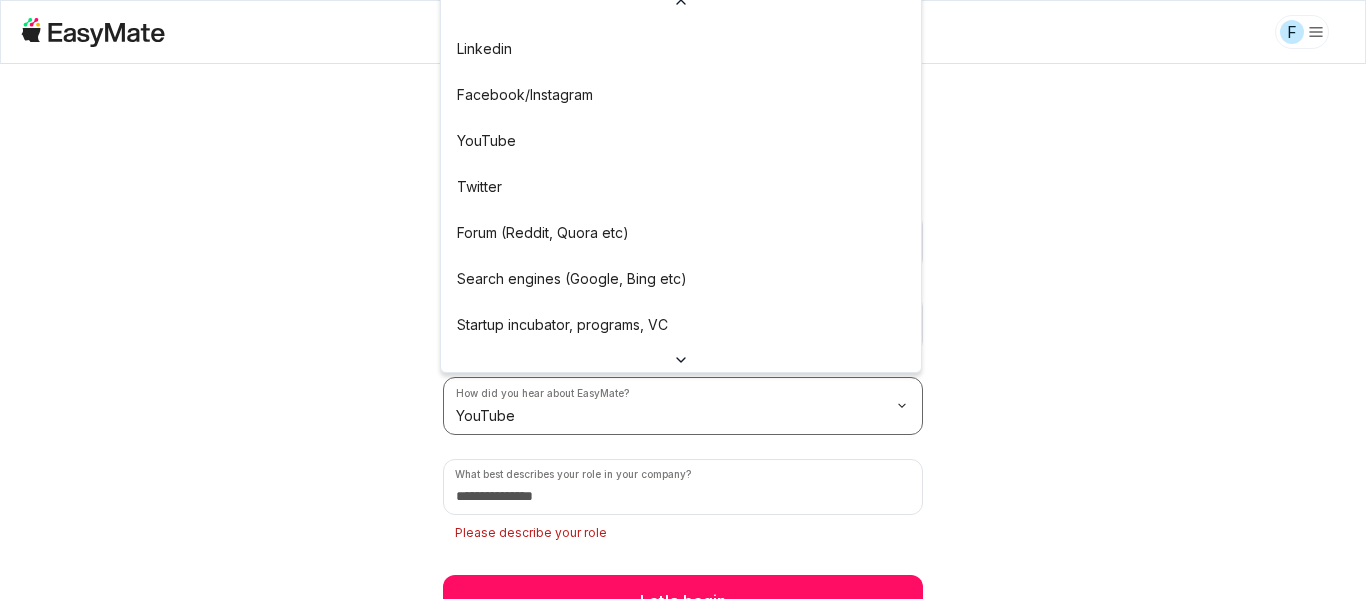 click on "F 2 / 2 Before we begin Tell us a little about you and your business so we can tailor the experience just for you. How experienced are you with building apps? Some experience How many employees does your company have? 2-10 employees How did you hear about EasyMate? YouTube What best describes your role in your company? Please describe your role Let's begin
Peer referral Linkedin Facebook/Instagram YouTube Twitter Forum (Reddit, Quora etc) Search engines (Google, Bing etc) Startup incubator, programs, VC Podcast Press or news outlet Other" at bounding box center (683, 299) 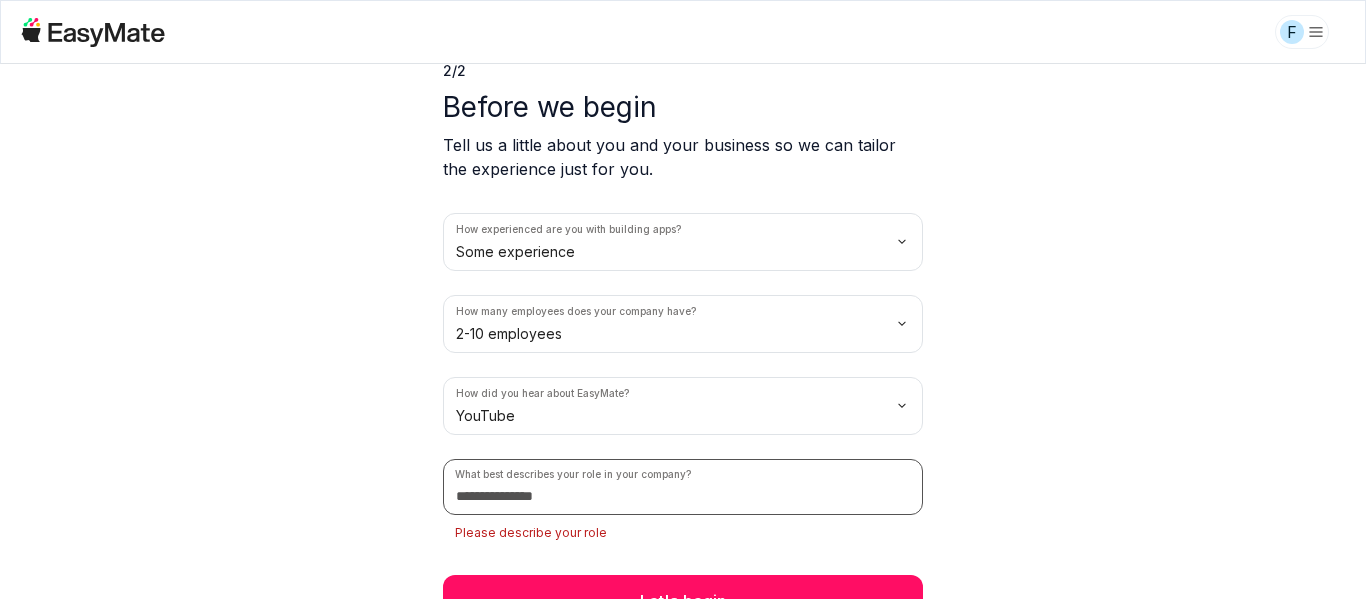 click at bounding box center [683, 487] 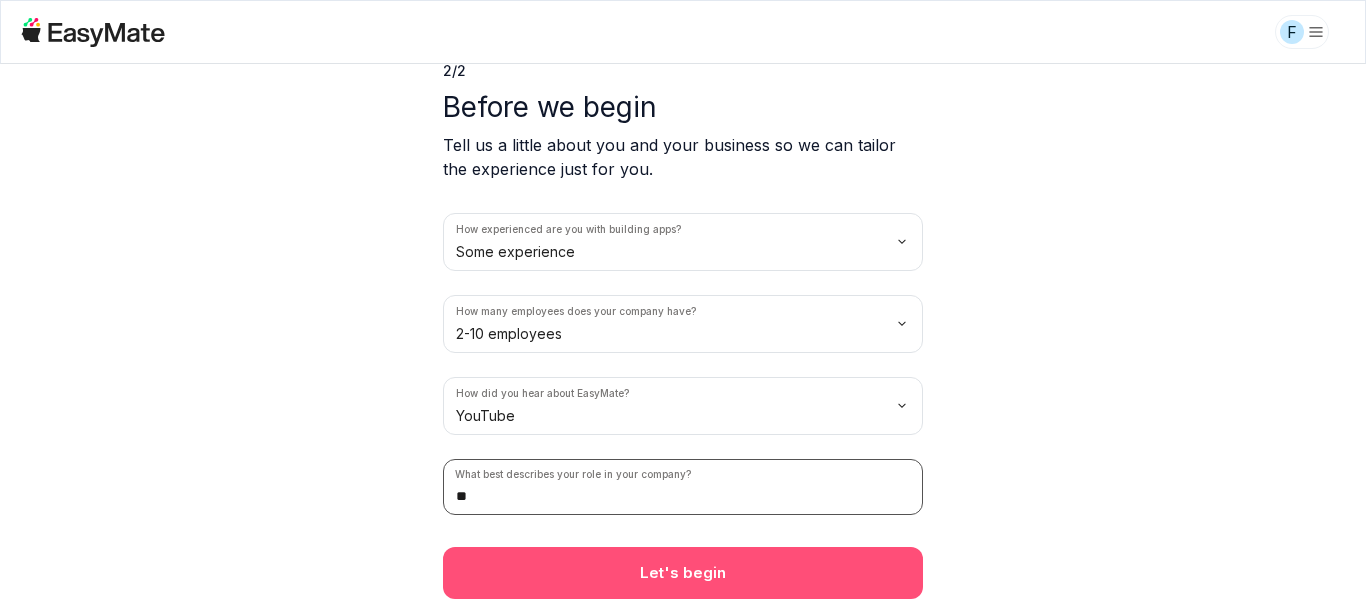 type on "**" 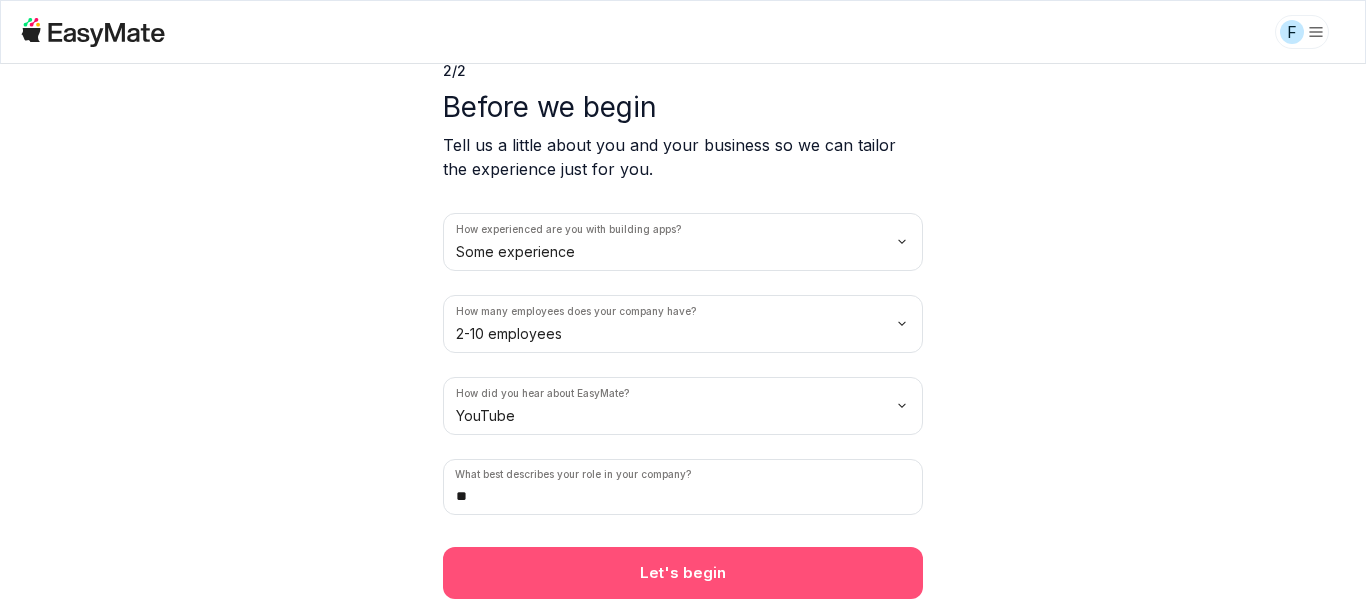 click on "Let's begin" at bounding box center (683, 573) 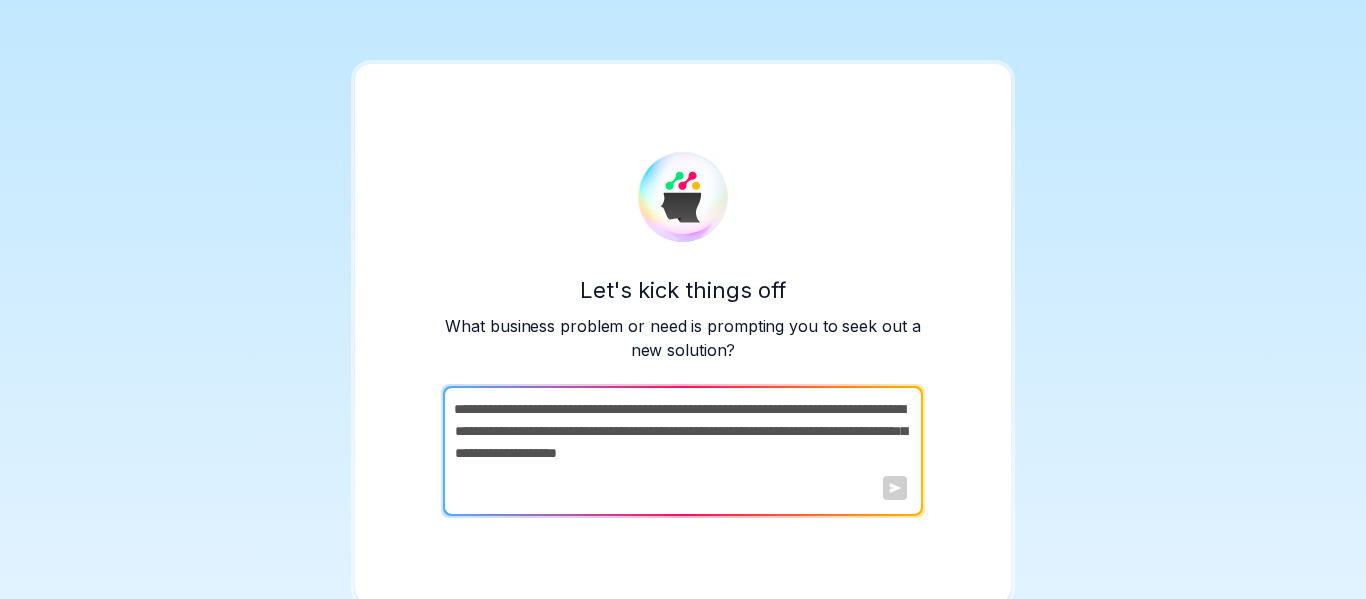 scroll, scrollTop: 5, scrollLeft: 0, axis: vertical 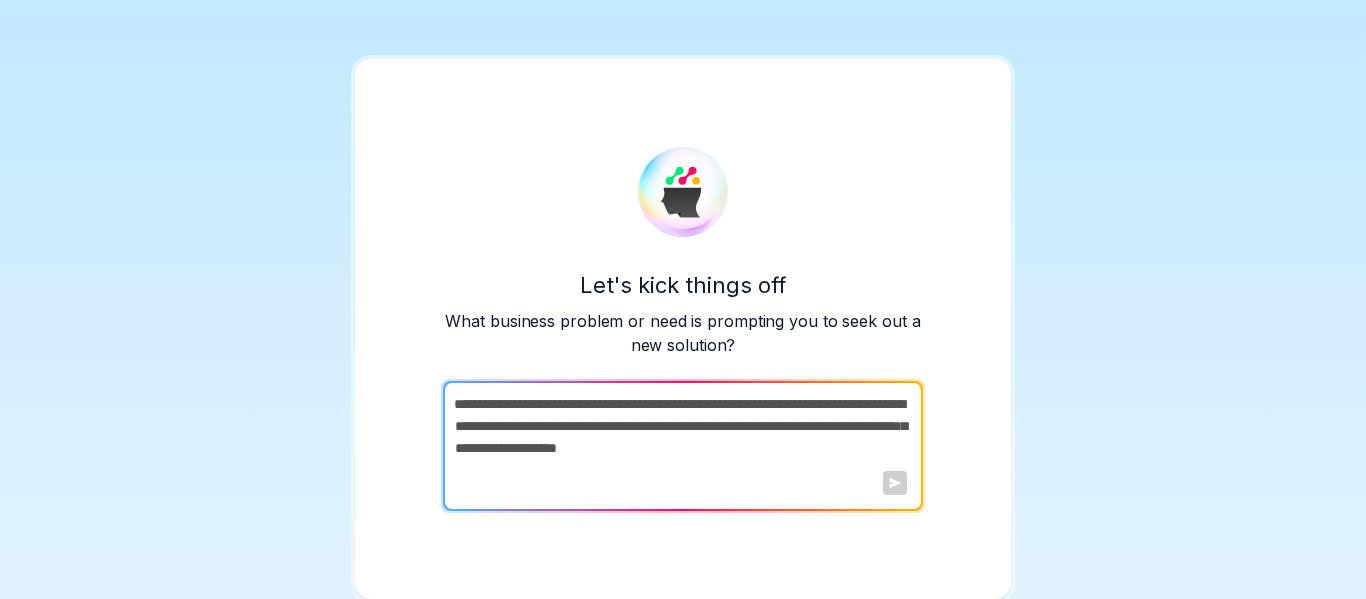 click at bounding box center (681, 446) 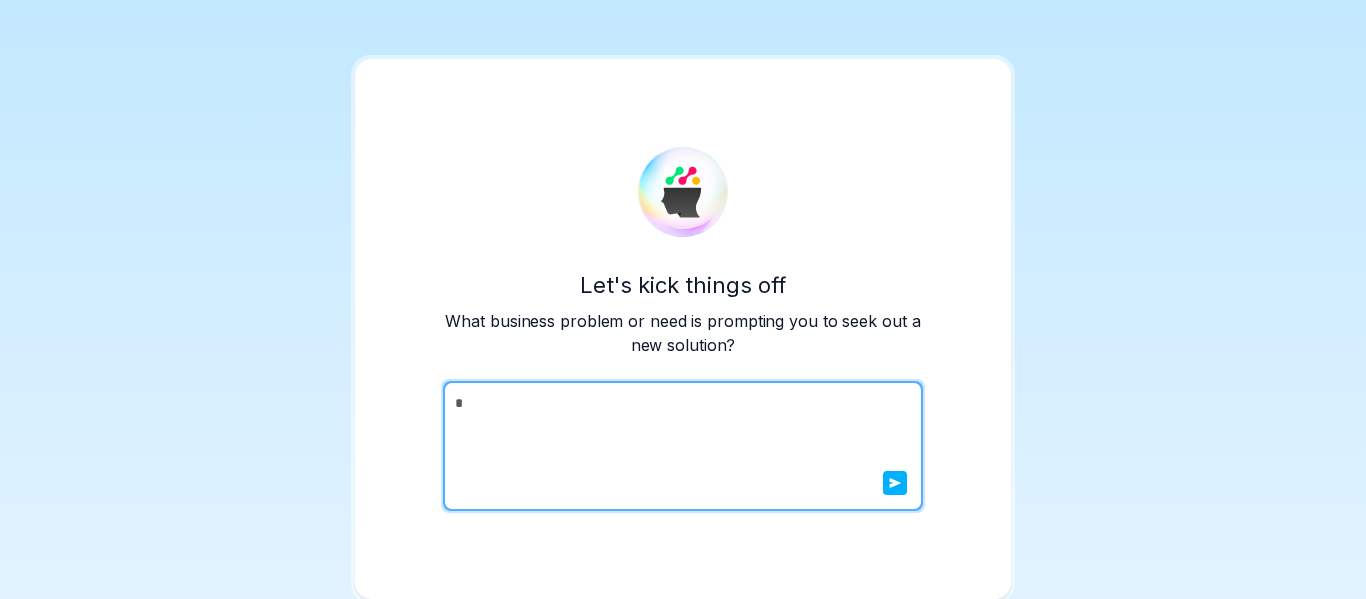 click on "*" at bounding box center (683, 446) 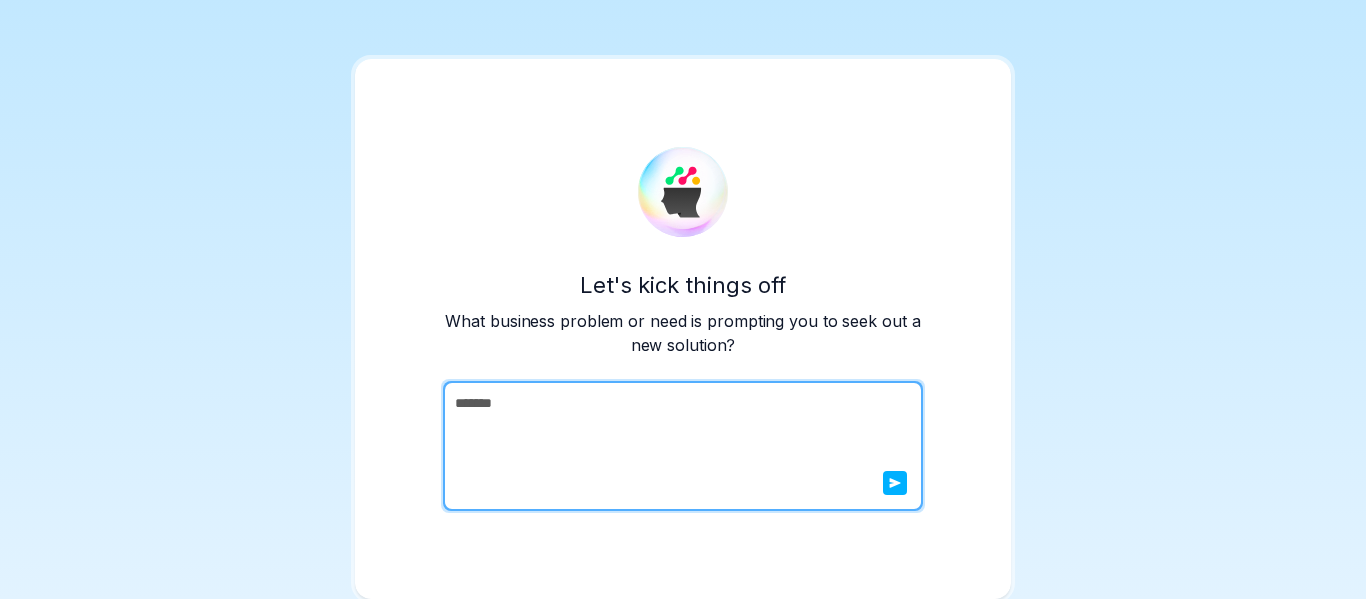 type on "*******" 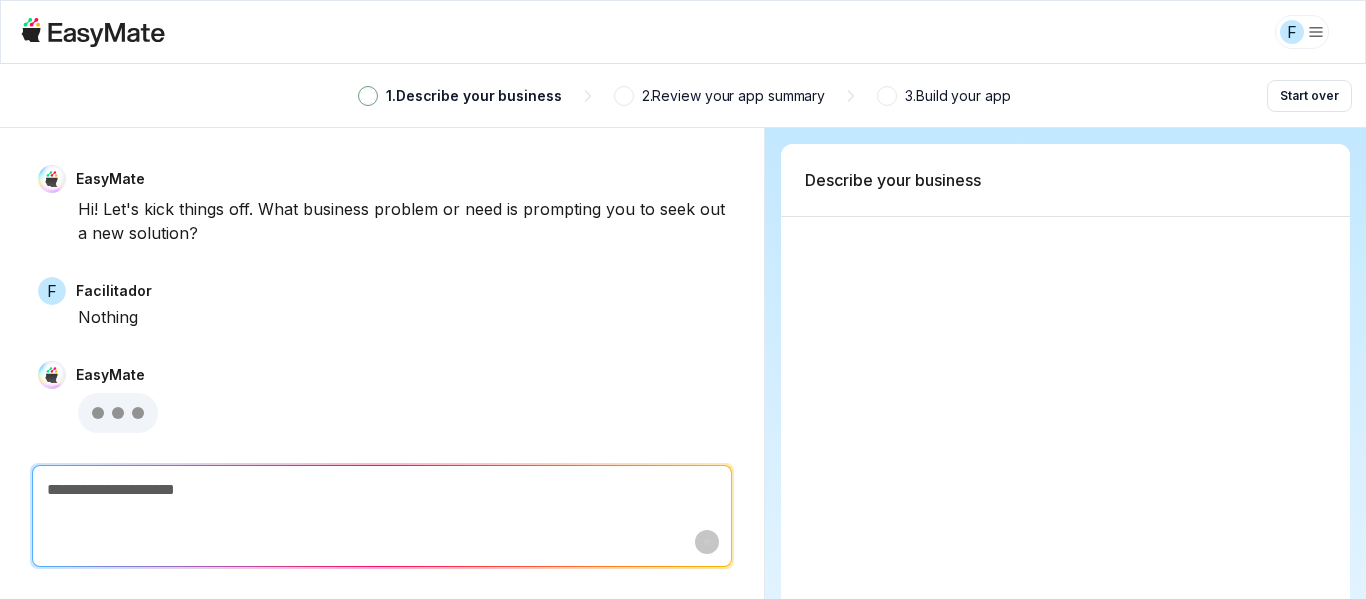 scroll, scrollTop: 0, scrollLeft: 0, axis: both 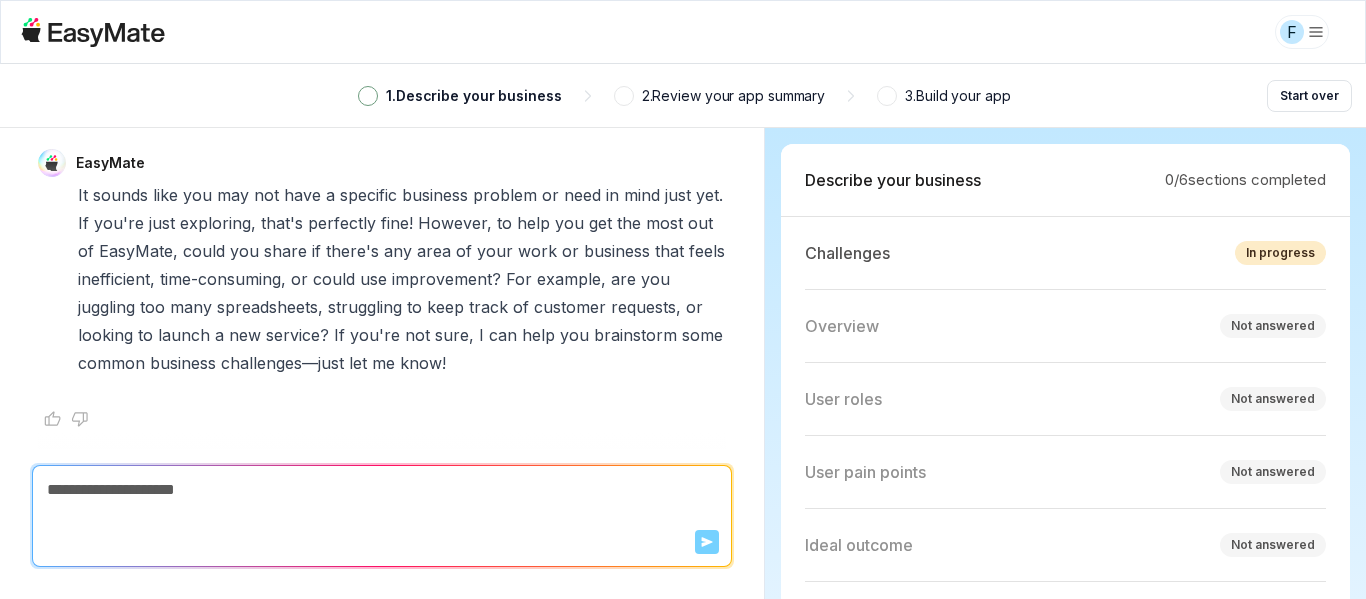 click 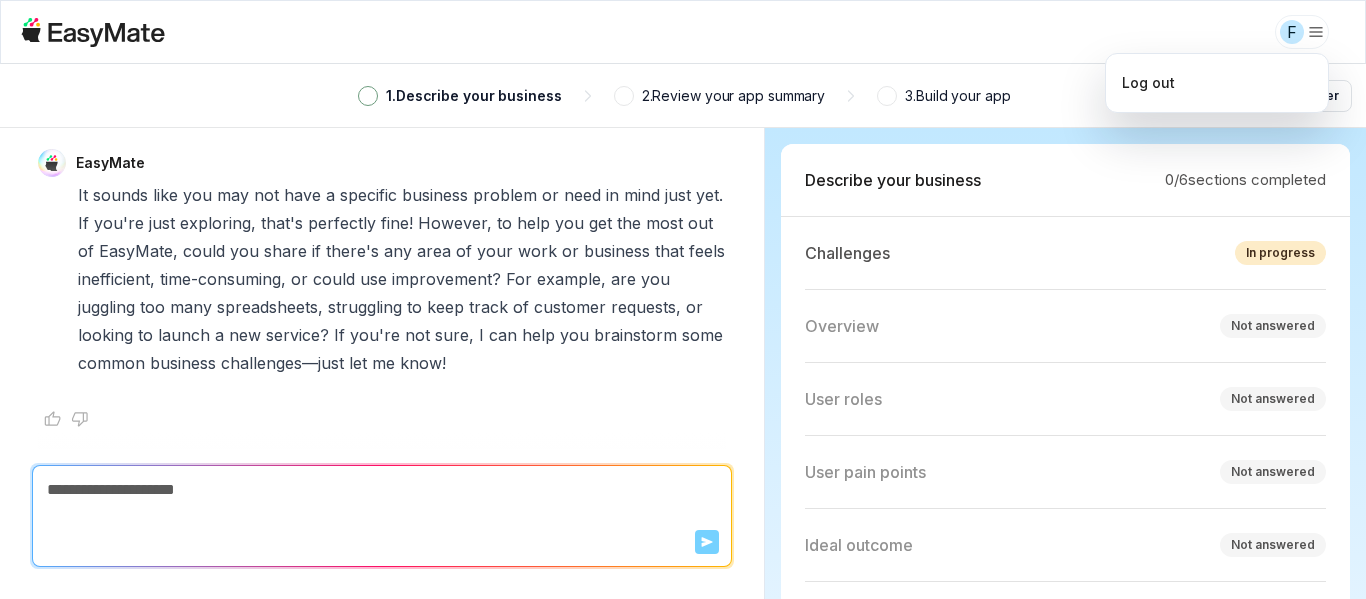 click on "F 1 .  Describe your business 2 .  Review your app summary 3 .  Build your app Start over EasyMate Hi! Let's kick things off. What business problem or need is prompting you to seek out a new solution? F Facilitador Nothing EasyMate It   sounds   like   you   may   not   have   a   specific   business   problem   or   need   in   mind   just   yet.   If   you're   just   exploring,   that's   perfectly   fine!   However,   to   help   you   get   the   most   out   of   EasyMate,   could   you   share   if   there's   any   area   of   your   work   or   business   that   feels   inefficient,   time-consuming,   or   could   use   improvement?   For   example,   are   you   juggling   too   many   spreadsheets,   struggling   to   keep   track   of   customer   requests,   or   looking   to   launch   a   new   service?   If   you're   not   sure,   I   can   help   you   brainstorm   some   common   business   challenges—just   let   me   know! Scroll to bottom Send Describe your business 0 / 6 Challenges" at bounding box center [683, 299] 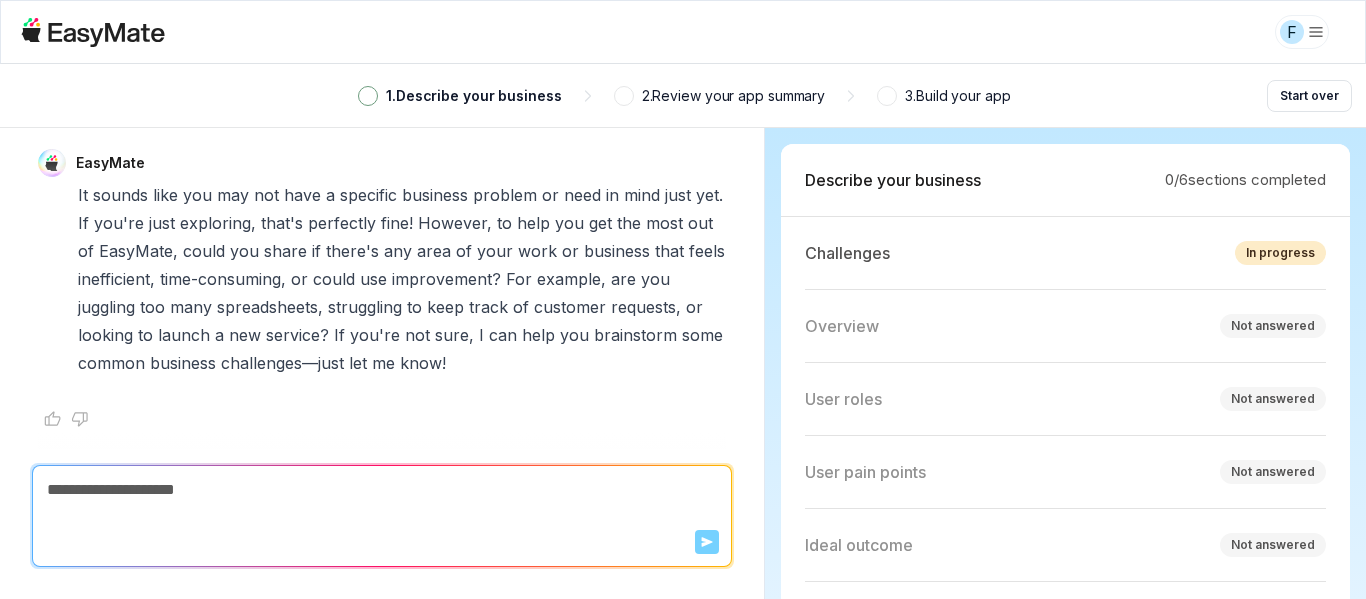 click on "F 1 .  Describe your business 2 .  Review your app summary 3 .  Build your app Start over EasyMate Hi! Let's kick things off. What business problem or need is prompting you to seek out a new solution? F Facilitador Nothing EasyMate It   sounds   like   you   may   not   have   a   specific   business   problem   or   need   in   mind   just   yet.   If   you're   just   exploring,   that's   perfectly   fine!   However,   to   help   you   get   the   most   out   of   EasyMate,   could   you   share   if   there's   any   area   of   your   work   or   business   that   feels   inefficient,   time-consuming,   or   could   use   improvement?   For   example,   are   you   juggling   too   many   spreadsheets,   struggling   to   keep   track   of   customer   requests,   or   looking   to   launch   a   new   service?   If   you're   not   sure,   I   can   help   you   brainstorm   some   common   business   challenges—just   let   me   know! Scroll to bottom Send Describe your business 0 / 6 Challenges" at bounding box center [683, 299] 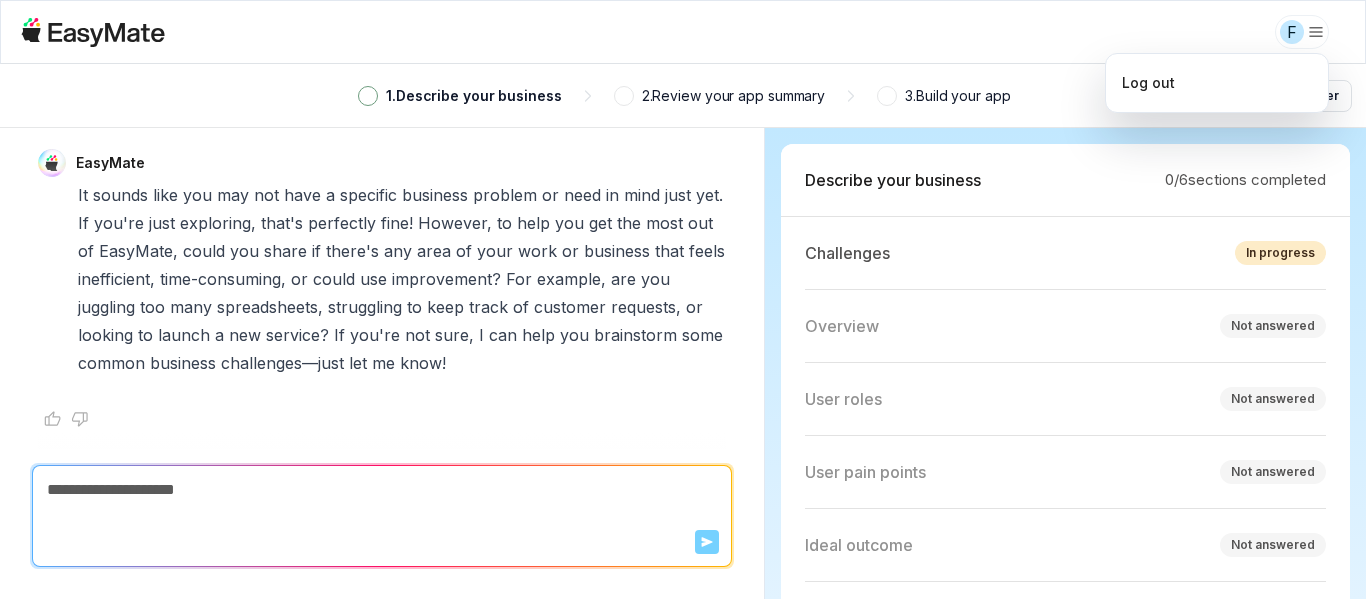 click on "F 1 .  Describe your business 2 .  Review your app summary 3 .  Build your app Start over EasyMate Hi! Let's kick things off. What business problem or need is prompting you to seek out a new solution? F Facilitador Nothing EasyMate It   sounds   like   you   may   not   have   a   specific   business   problem   or   need   in   mind   just   yet.   If   you're   just   exploring,   that's   perfectly   fine!   However,   to   help   you   get   the   most   out   of   EasyMate,   could   you   share   if   there's   any   area   of   your   work   or   business   that   feels   inefficient,   time-consuming,   or   could   use   improvement?   For   example,   are   you   juggling   too   many   spreadsheets,   struggling   to   keep   track   of   customer   requests,   or   looking   to   launch   a   new   service?   If   you're   not   sure,   I   can   help   you   brainstorm   some   common   business   challenges—just   let   me   know! Scroll to bottom Send Describe your business 0 / 6 Challenges" at bounding box center [683, 299] 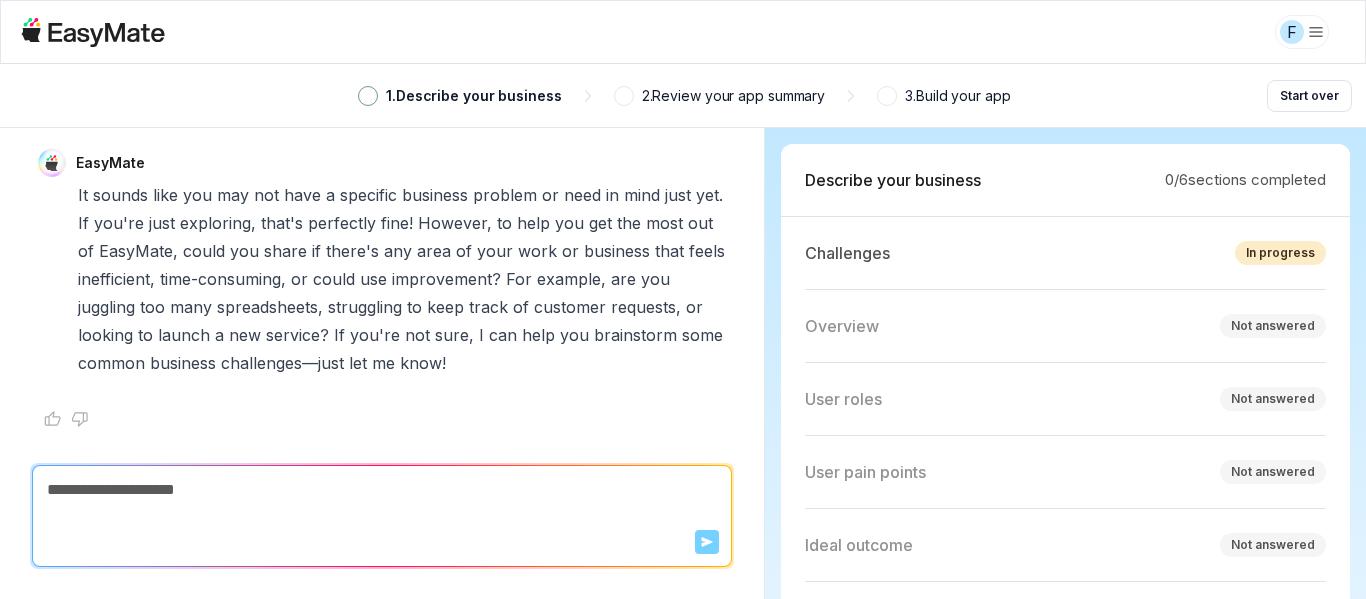 click 